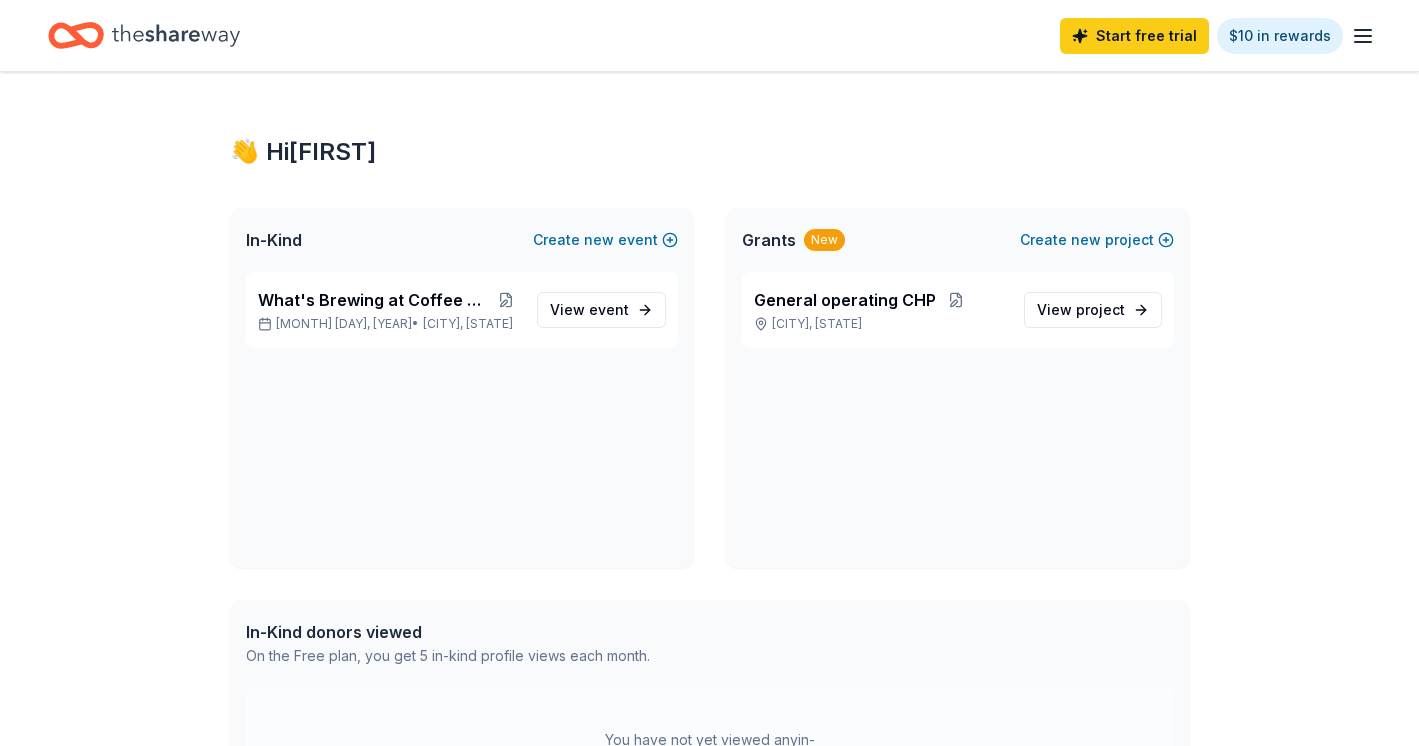 scroll, scrollTop: 0, scrollLeft: 0, axis: both 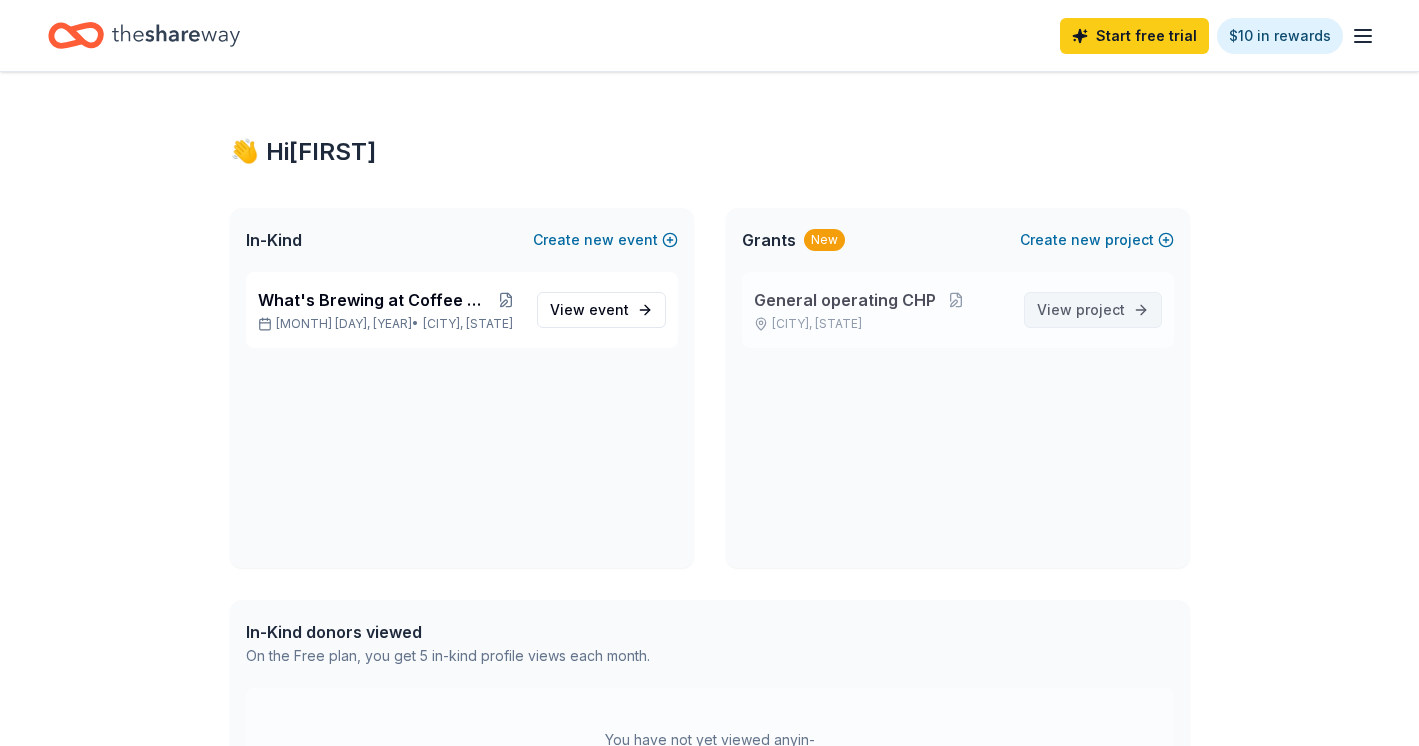 click on "project" at bounding box center (1100, 309) 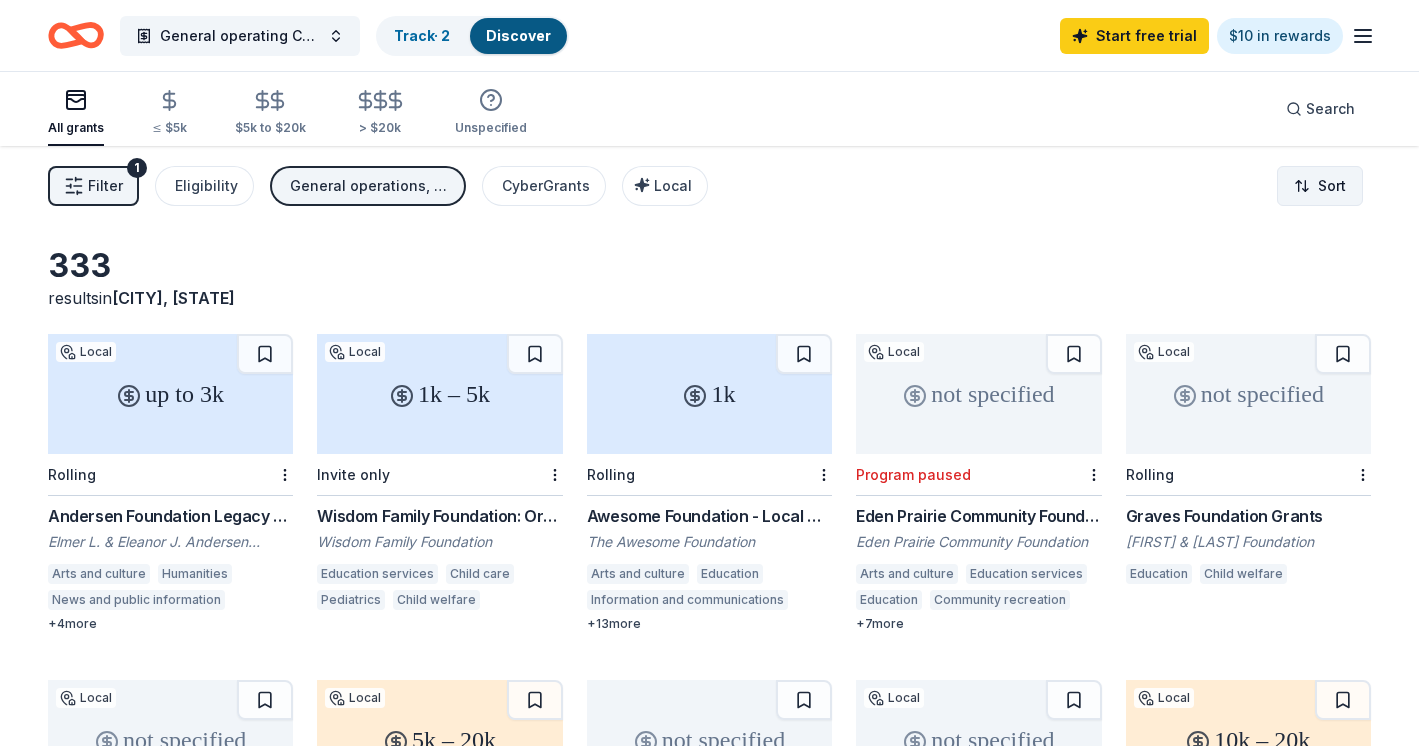 click on "General operating CHP Track  · 2 Discover Start free  trial $10 in rewards All grants ≤ $5k $5k to $20k > $20k Unspecified Search Filter 1 Eligibility General operations, Training and capacity building CyberGrants Local Sort 333 results  in  Minneapolis, MN up to 3k Local Rolling Andersen Foundation Legacy Grants Elmer L. & Eleanor J. Andersen Foundation Arts and culture Humanities News and public information Education Libraries Human services Environment +  4  more 1k – 5k Local Invite only Wisdom Family Foundation: Organizations Grant Wisdom Family Foundation Education services Child care Pediatrics Child welfare 1k Rolling Awesome Foundation - Local Chapter Grants The Awesome Foundation Arts and culture Education Information and communications Environment Health Science Social sciences Public safety Public affairs Agriculture, fishing and forestry Community and economic development Religion Sports and recreation Human rights Human services International relations +  13  more not specified Local +  7 2" at bounding box center [709, 373] 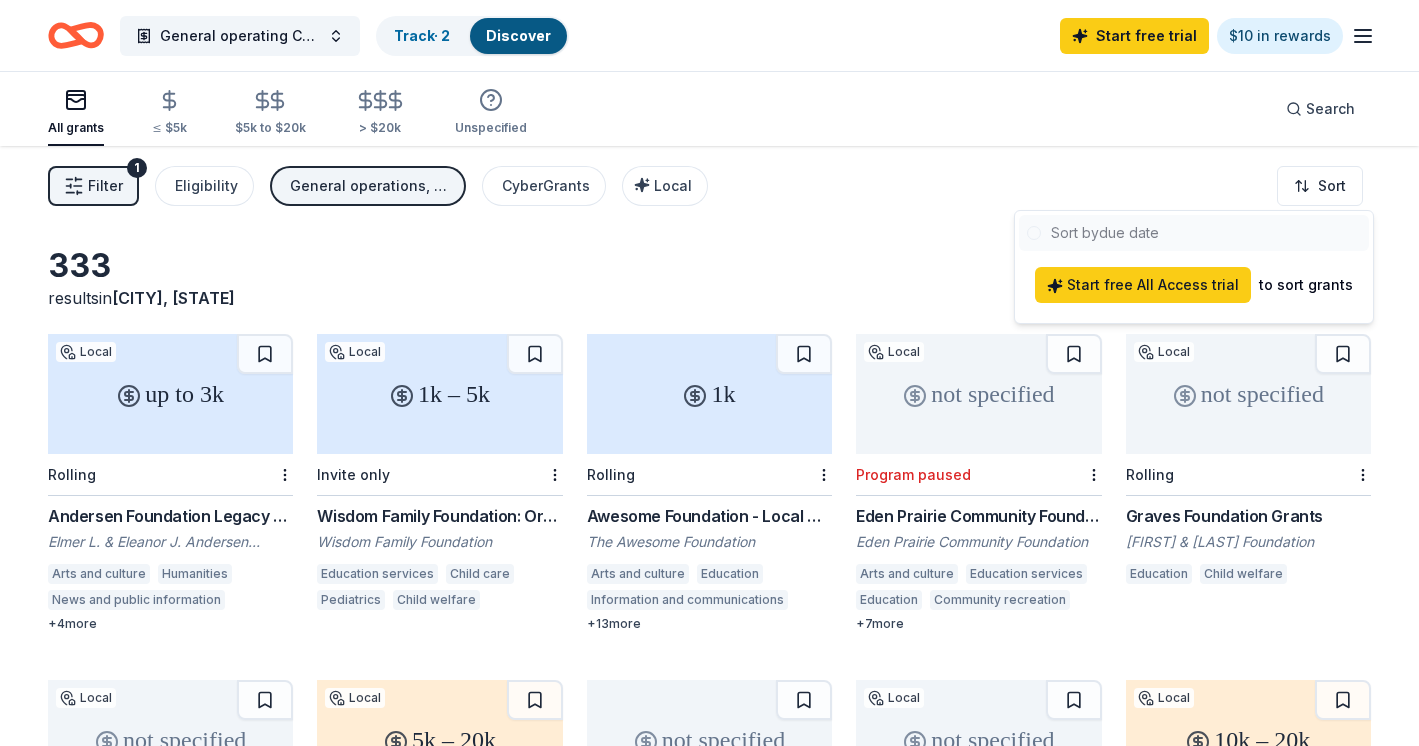 click on "General operating CHP Track  · 2 Discover Start free  trial $10 in rewards All grants ≤ $5k $5k to $20k > $20k Unspecified Search Filter 1 Eligibility General operations, Training and capacity building CyberGrants Local Sort 333 results  in  Minneapolis, MN up to 3k Local Rolling Andersen Foundation Legacy Grants Elmer L. & Eleanor J. Andersen Foundation Arts and culture Humanities News and public information Education Libraries Human services Environment +  4  more 1k – 5k Local Invite only Wisdom Family Foundation: Organizations Grant Wisdom Family Foundation Education services Child care Pediatrics Child welfare 1k Rolling Awesome Foundation - Local Chapter Grants The Awesome Foundation Arts and culture Education Information and communications Environment Health Science Social sciences Public safety Public affairs Agriculture, fishing and forestry Community and economic development Religion Sports and recreation Human rights Human services International relations +  13  more not specified Local +  7 2" at bounding box center [709, 373] 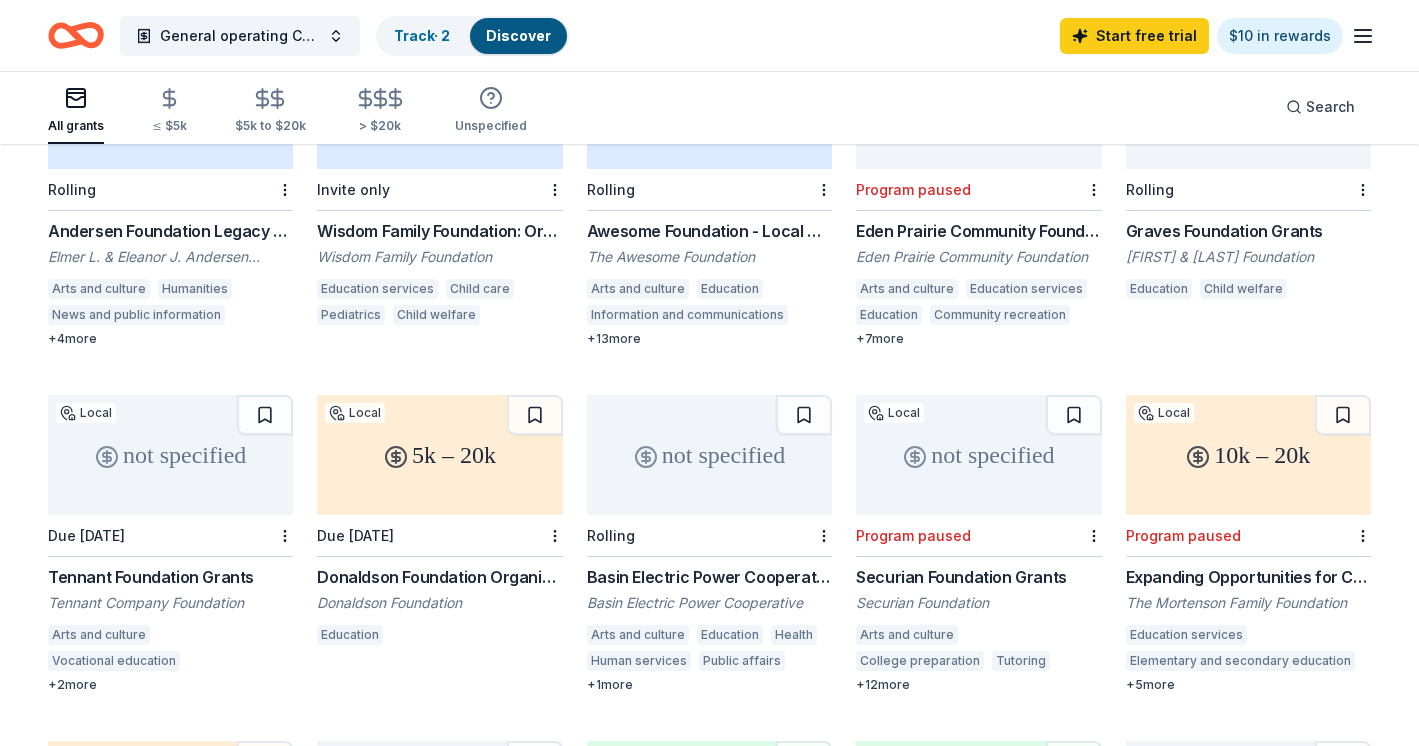 scroll, scrollTop: 0, scrollLeft: 0, axis: both 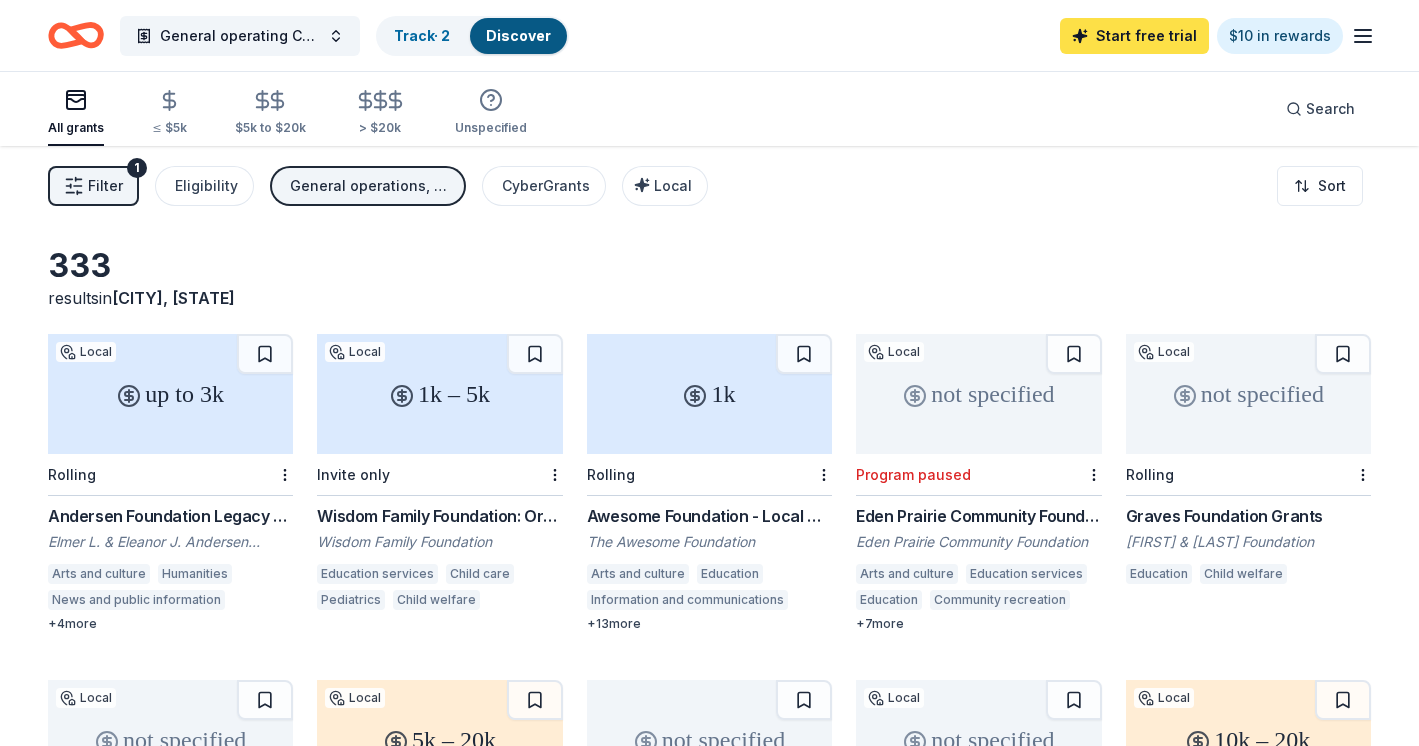 click on "Start free  trial" at bounding box center (1134, 36) 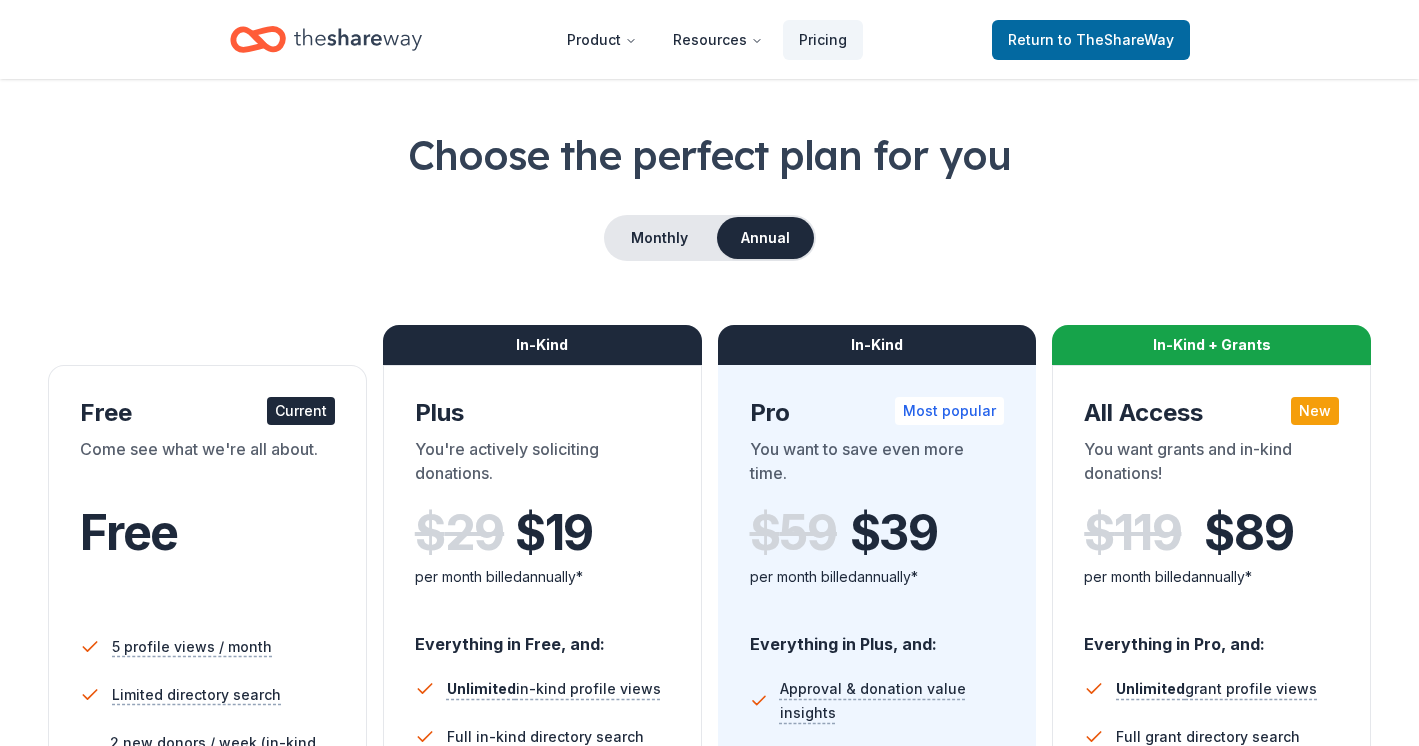 scroll, scrollTop: 67, scrollLeft: 0, axis: vertical 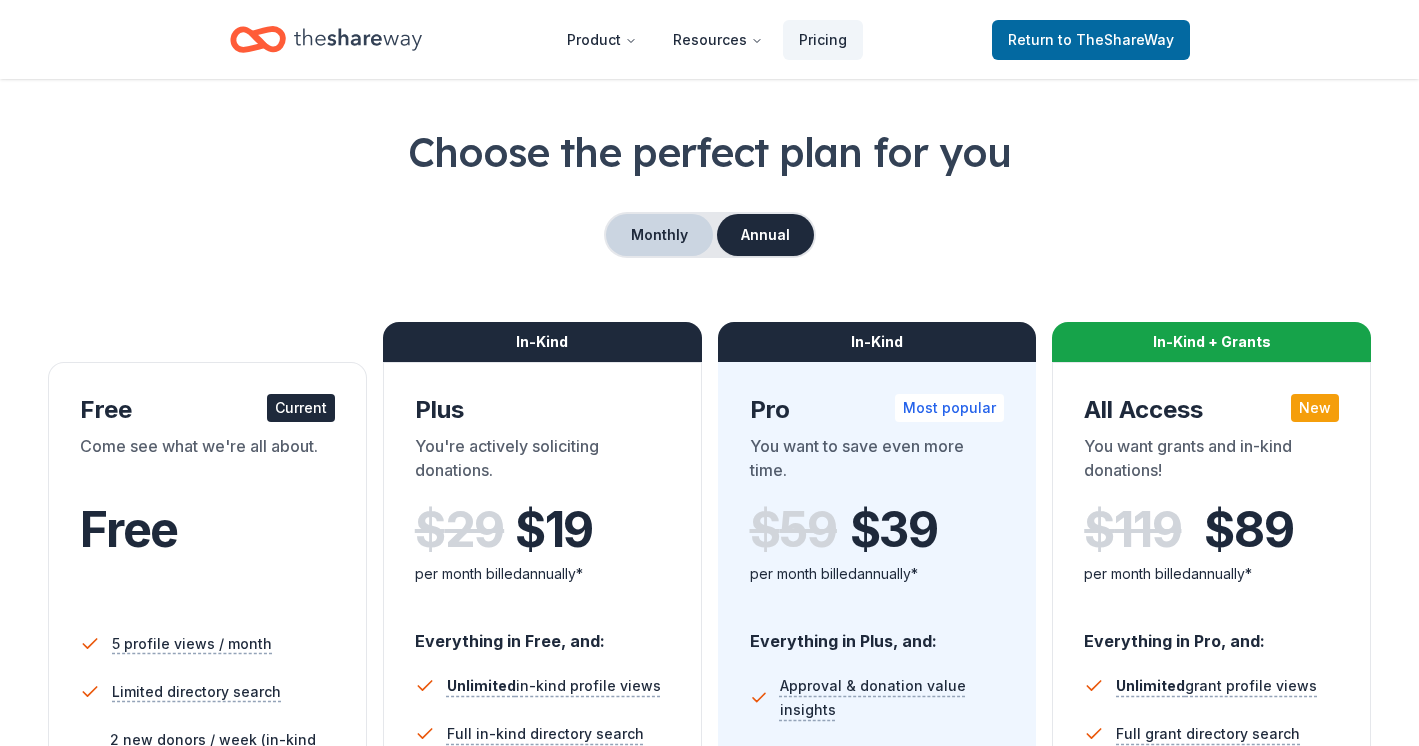 click on "Monthly" at bounding box center (659, 235) 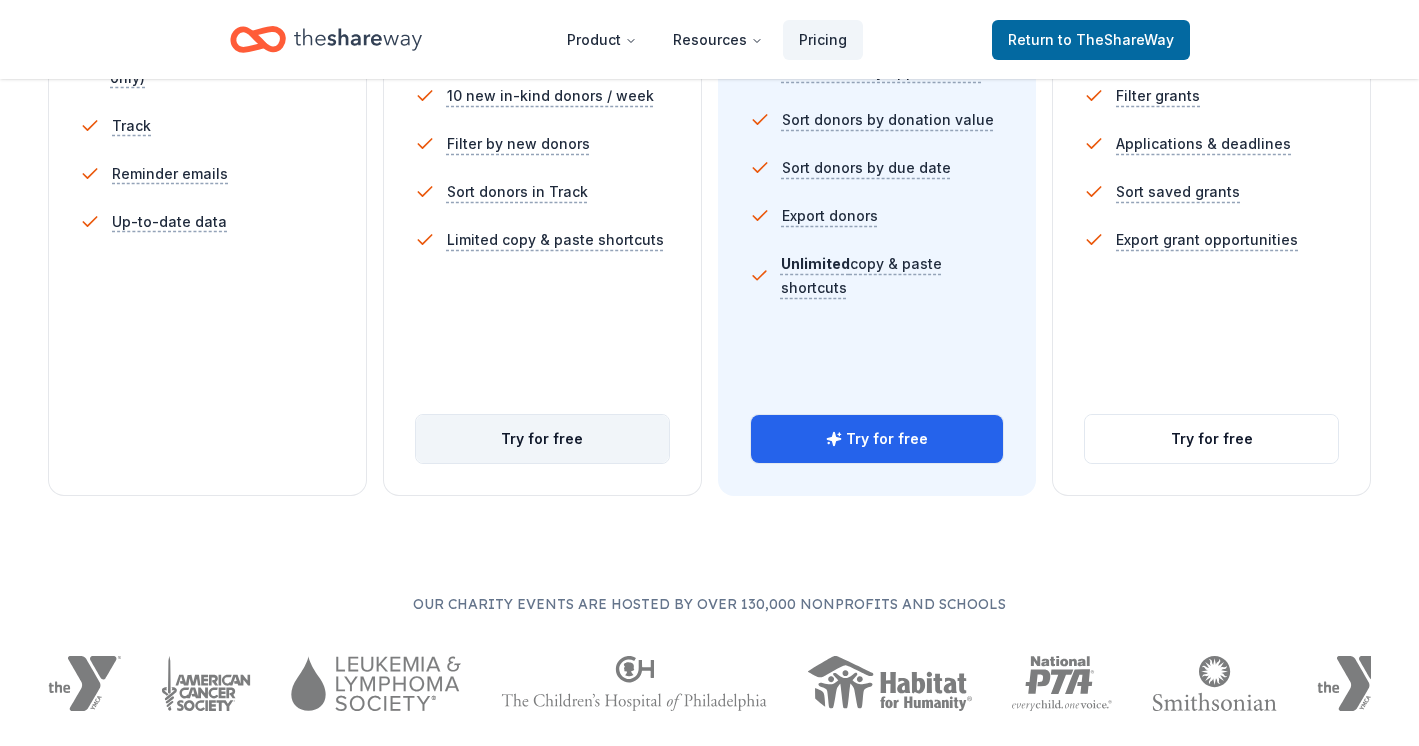 scroll, scrollTop: 756, scrollLeft: 0, axis: vertical 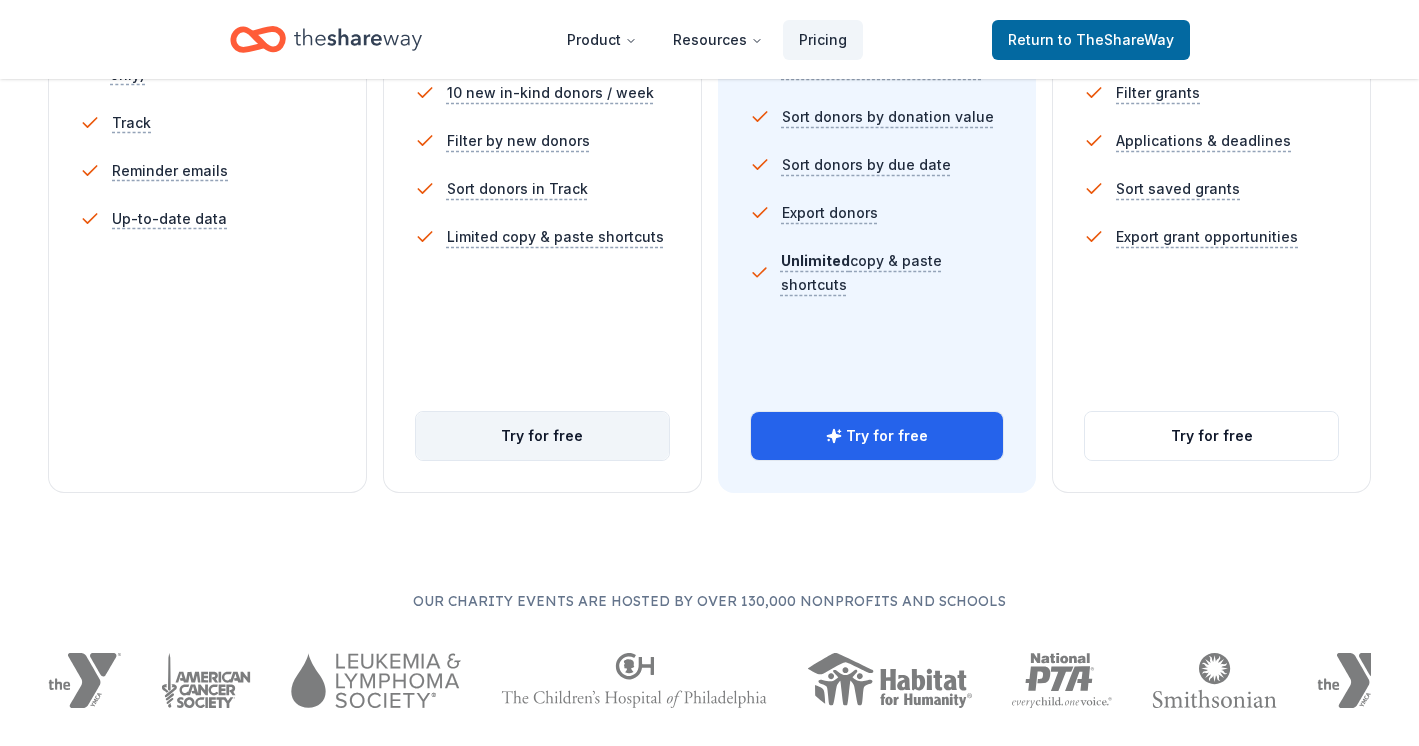 click on "Try for free" at bounding box center (542, 436) 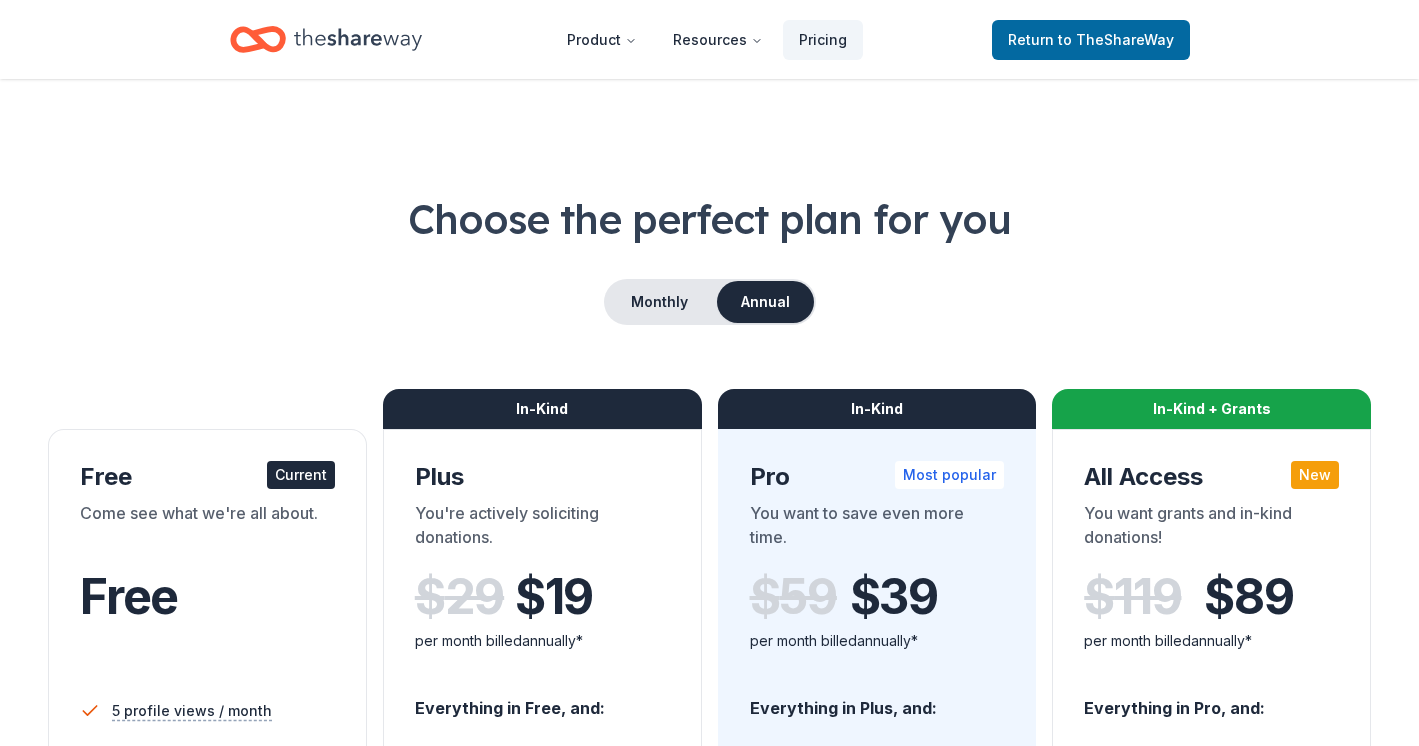 scroll, scrollTop: 0, scrollLeft: 0, axis: both 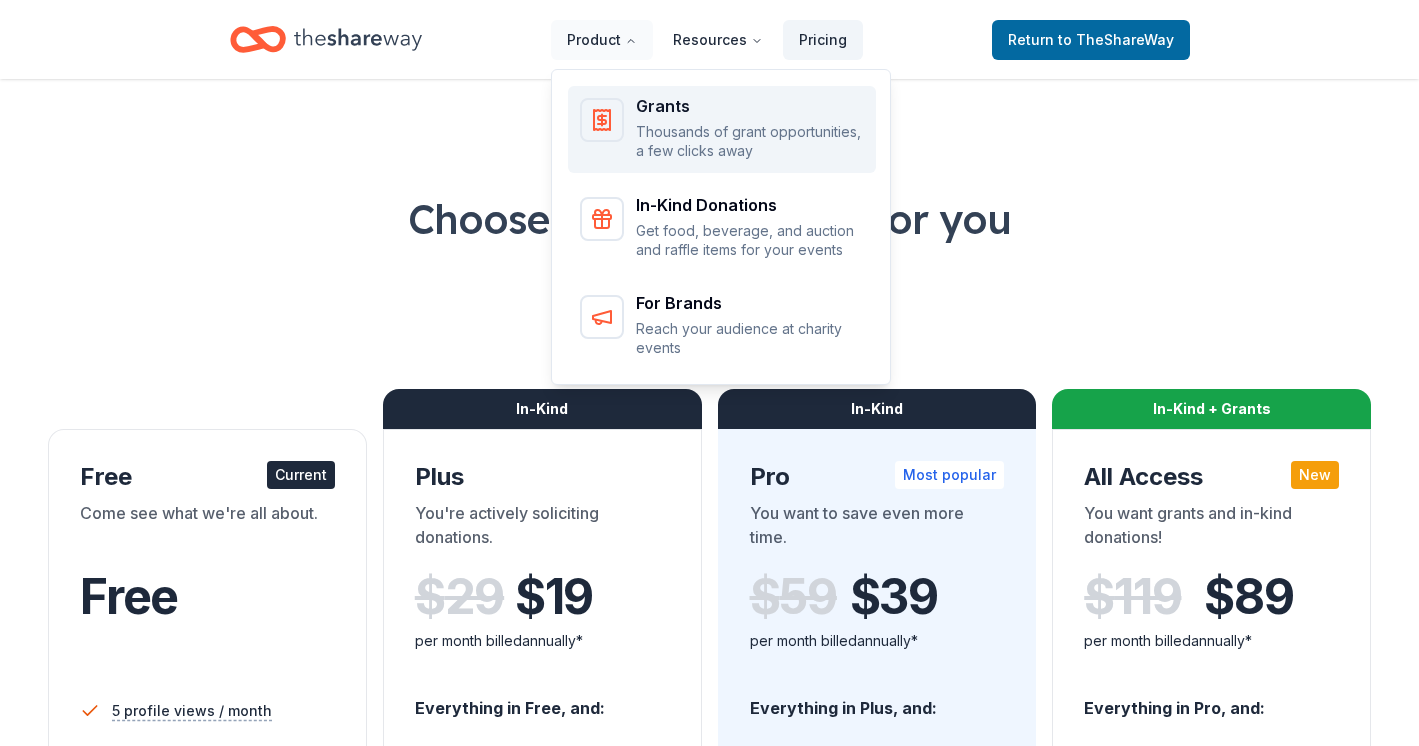 click on "Thousands of grant opportunities, a few clicks away" at bounding box center (750, 141) 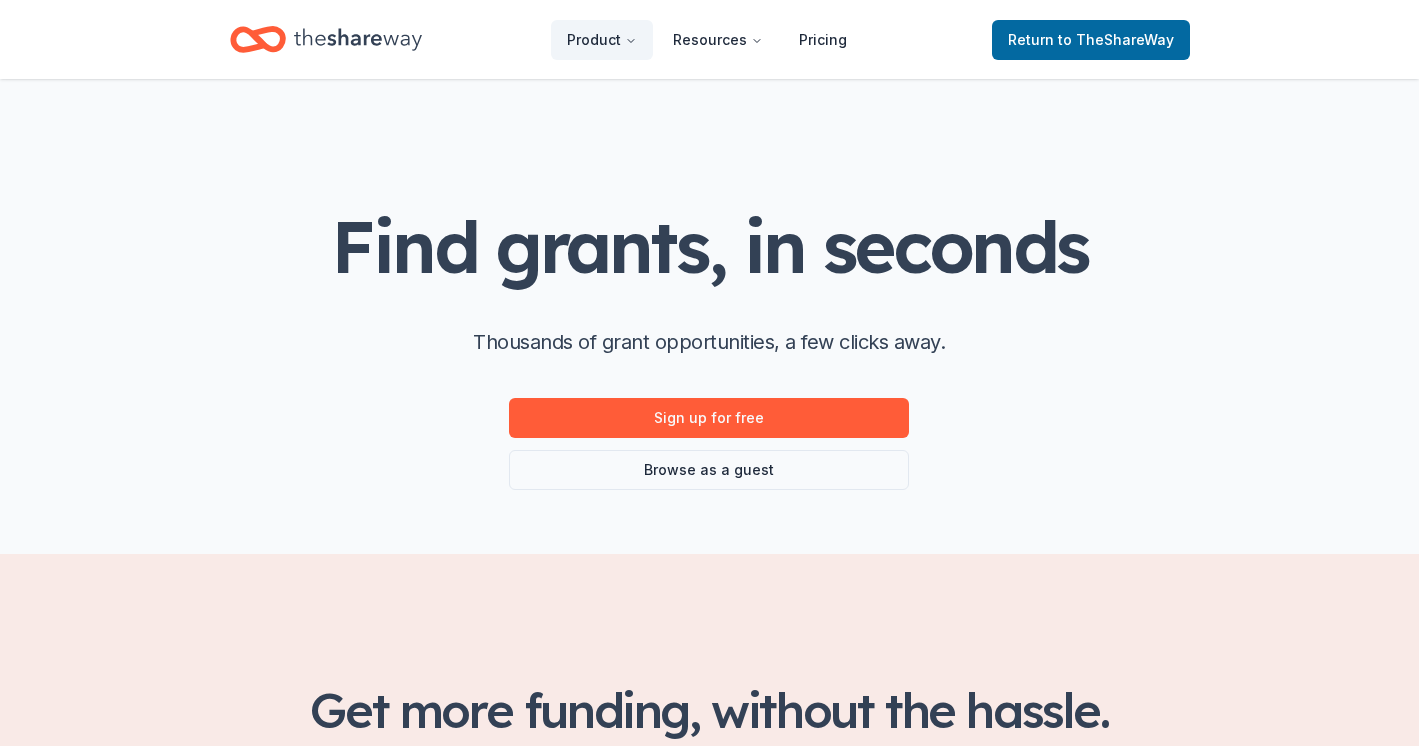 scroll, scrollTop: 0, scrollLeft: 0, axis: both 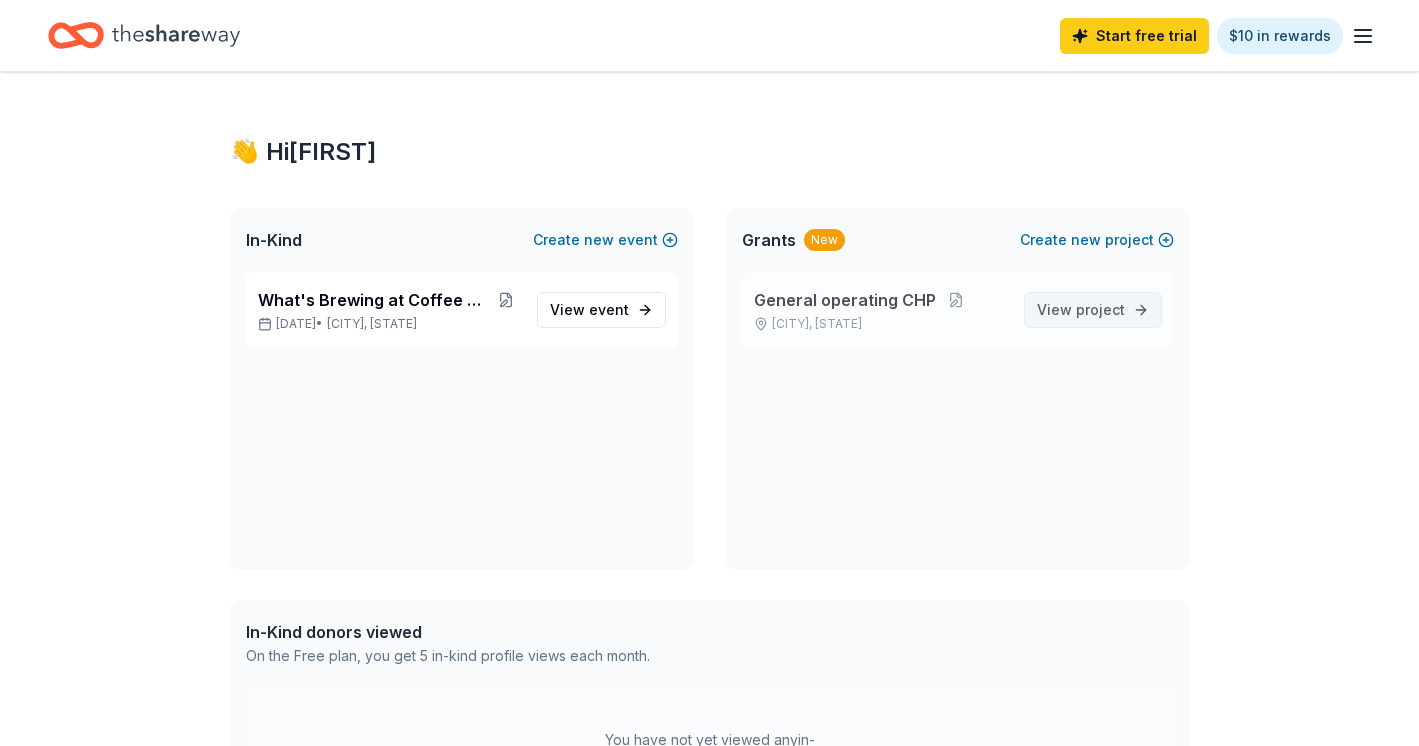 click on "project" at bounding box center [1100, 309] 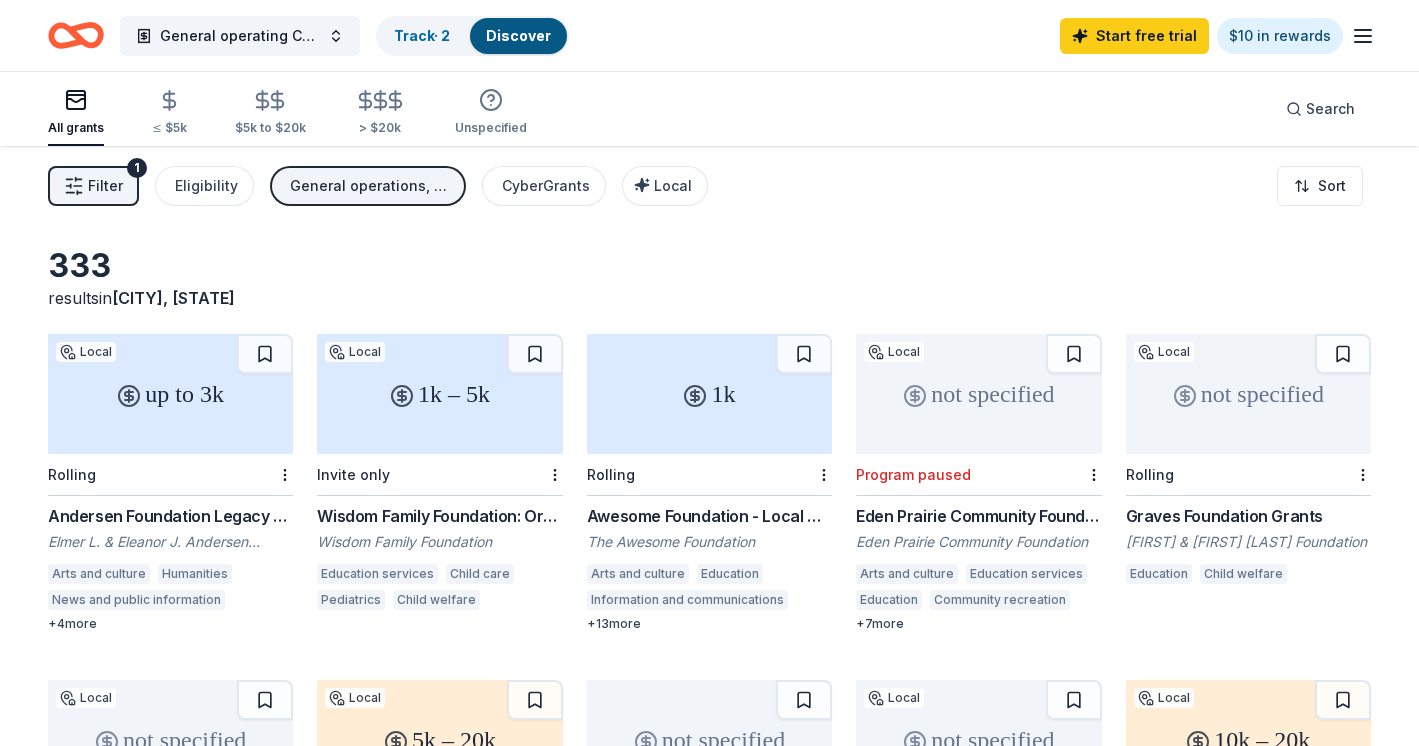 click on "Filter" at bounding box center (105, 186) 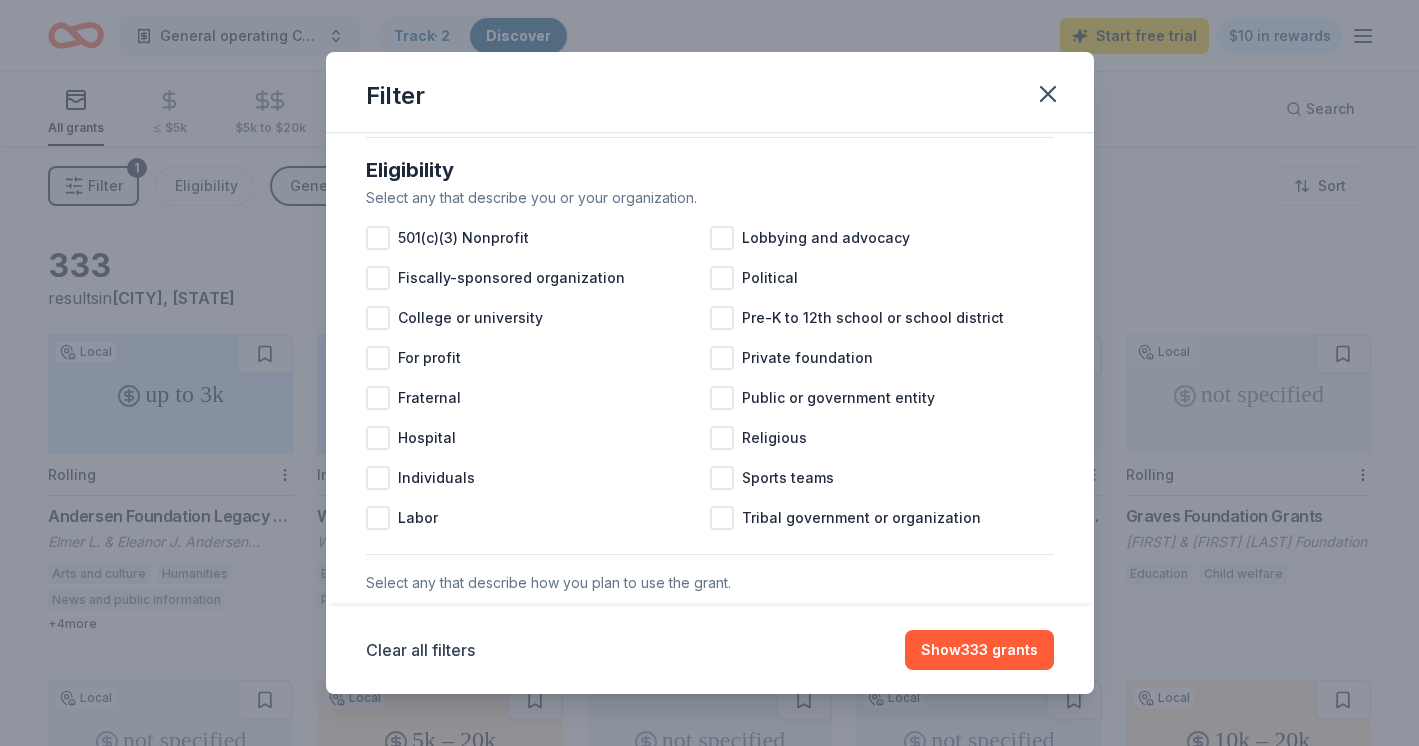 scroll, scrollTop: 202, scrollLeft: 0, axis: vertical 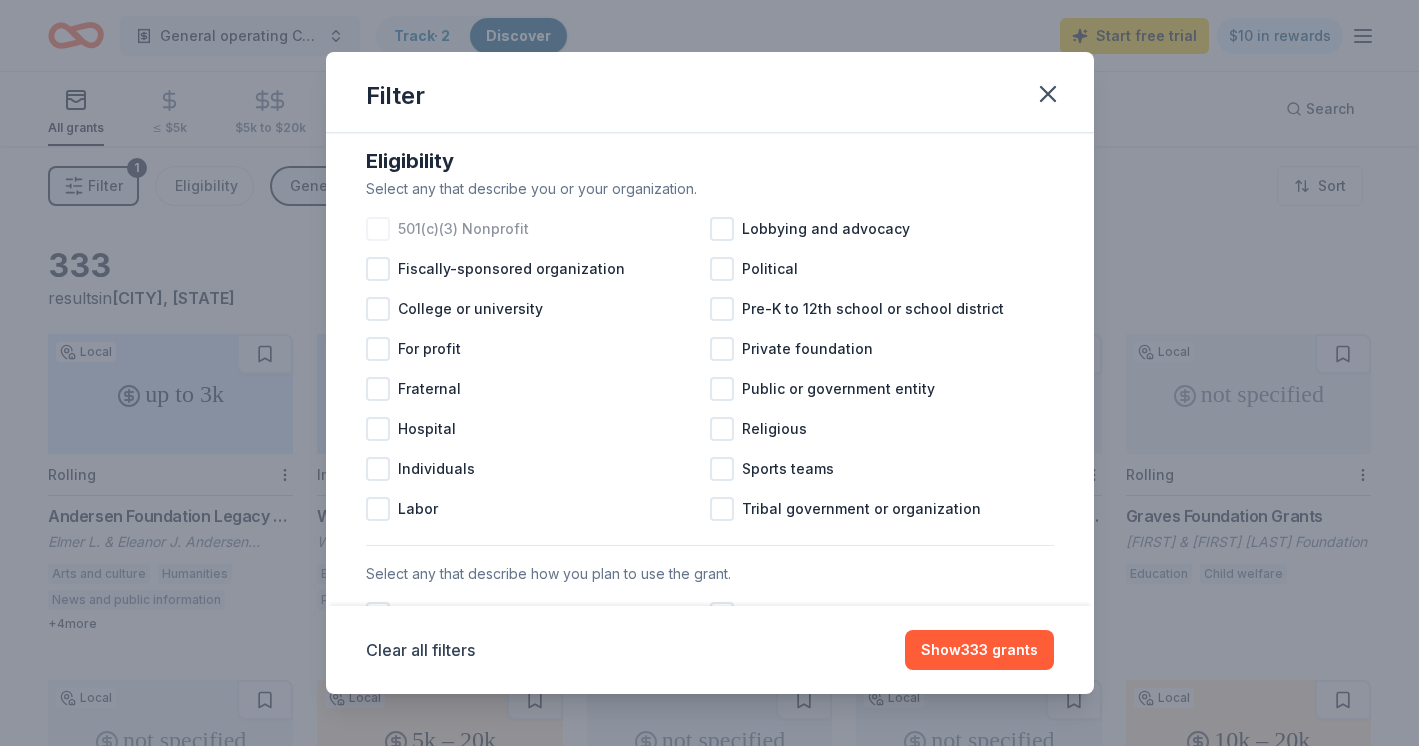 click at bounding box center [378, 229] 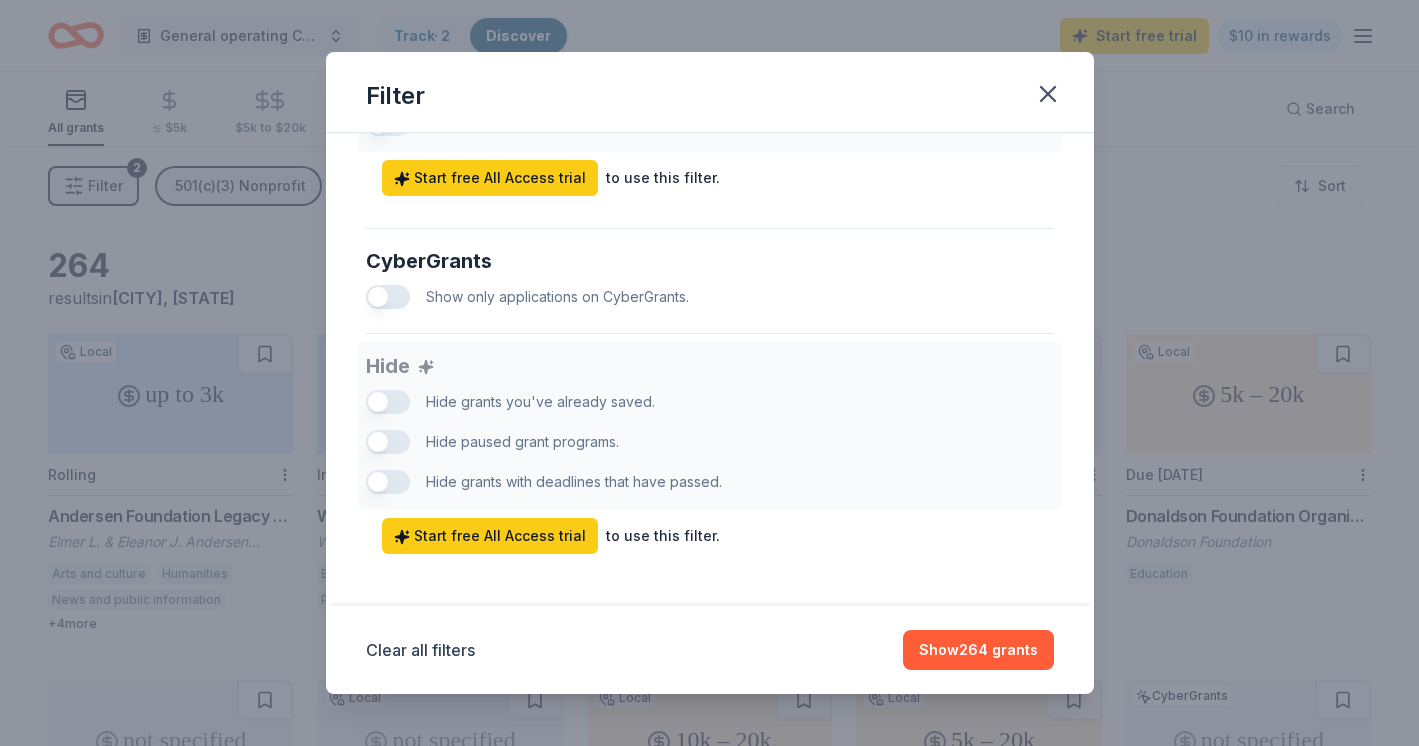 scroll, scrollTop: 1225, scrollLeft: 0, axis: vertical 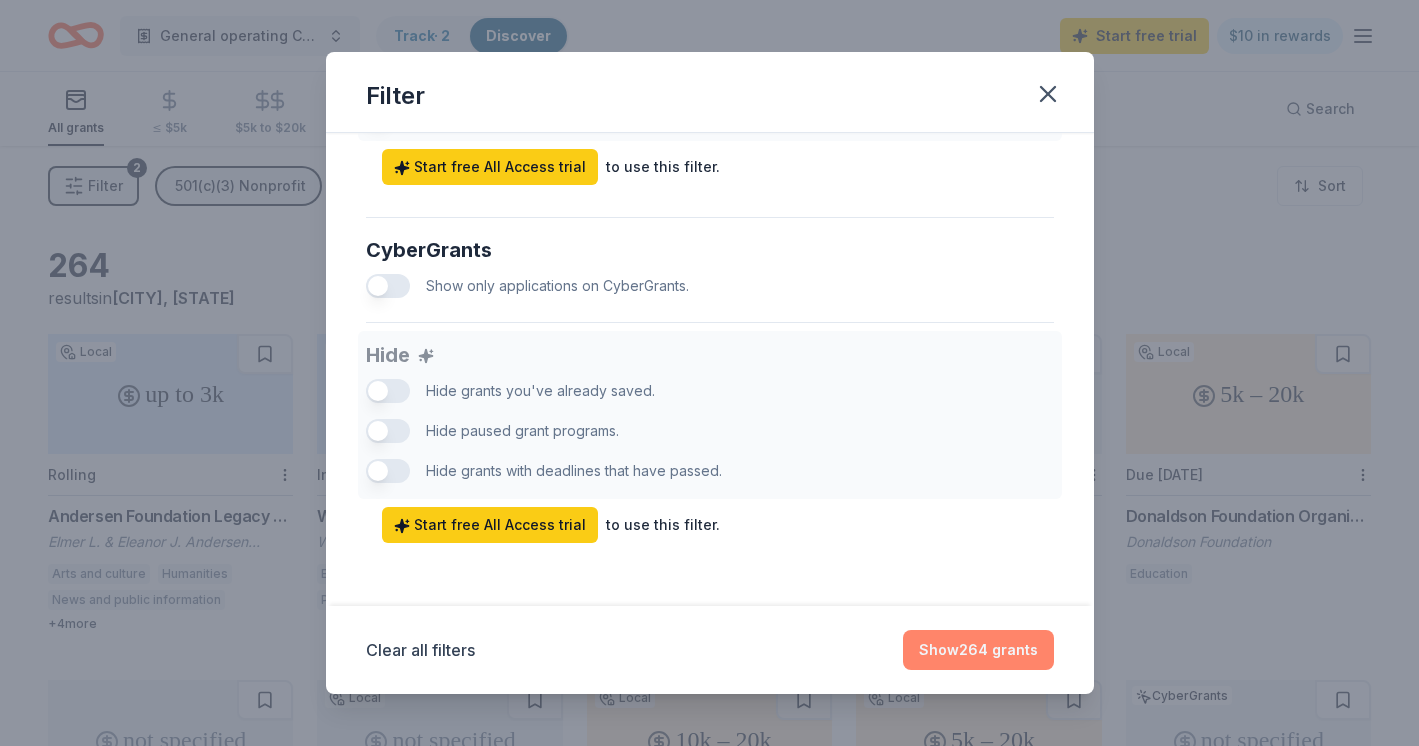 click on "Show  264   grants" at bounding box center (978, 650) 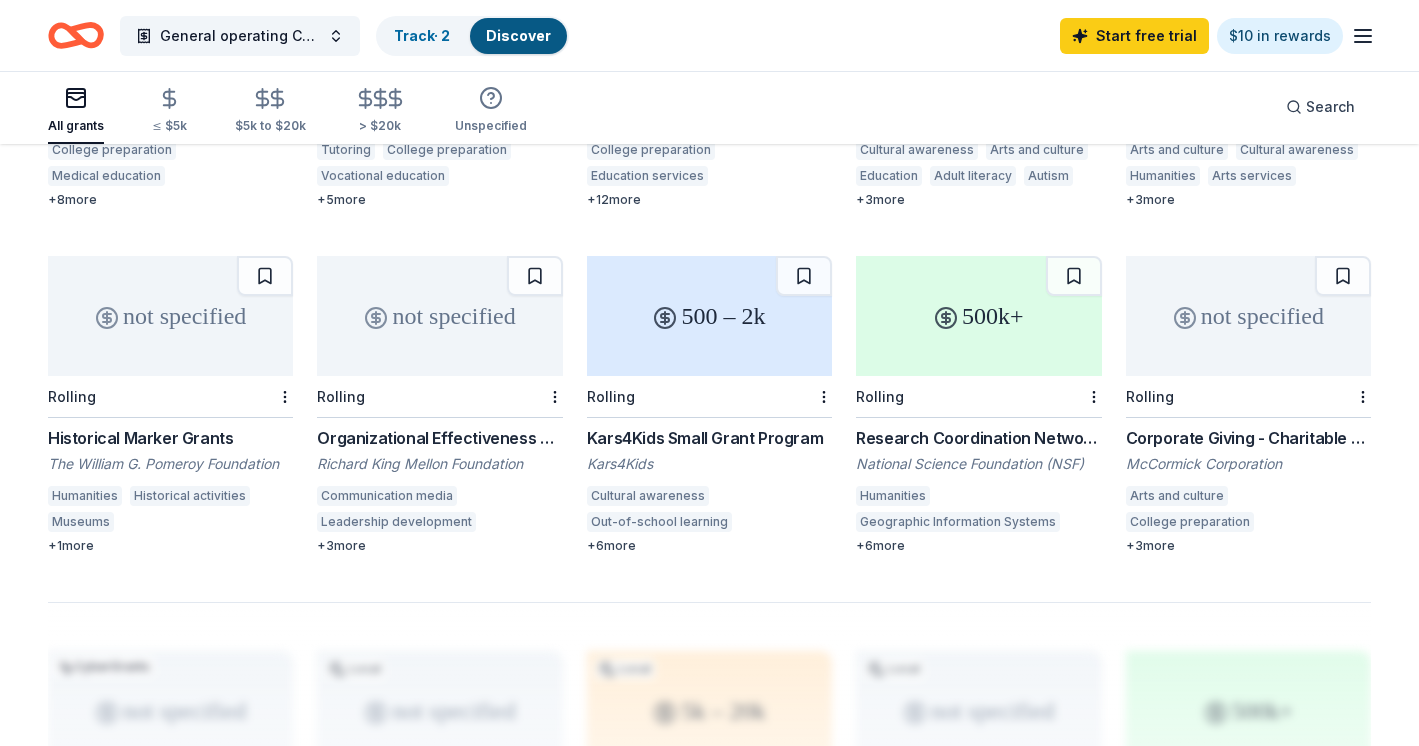 scroll, scrollTop: 1119, scrollLeft: 0, axis: vertical 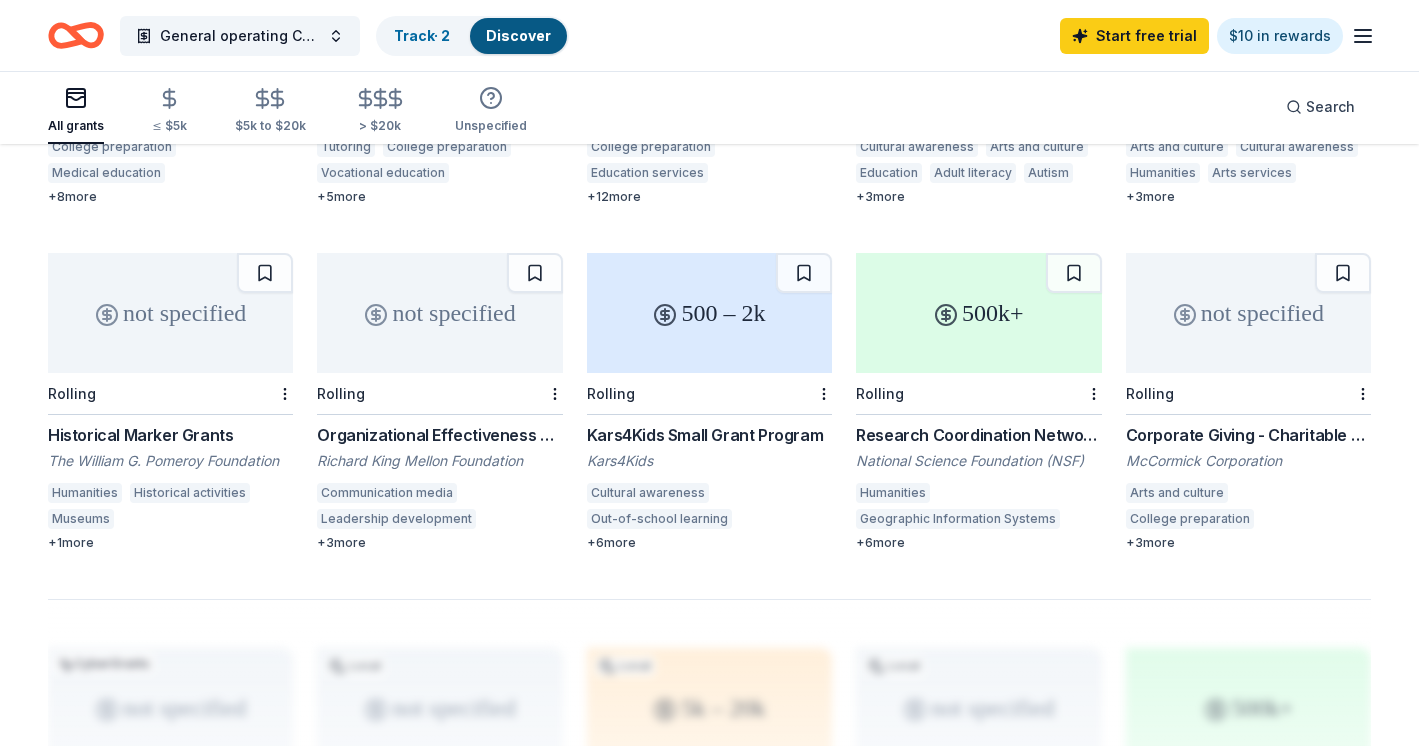 click on "Corporate Giving - Charitable Contributions" at bounding box center (1248, 435) 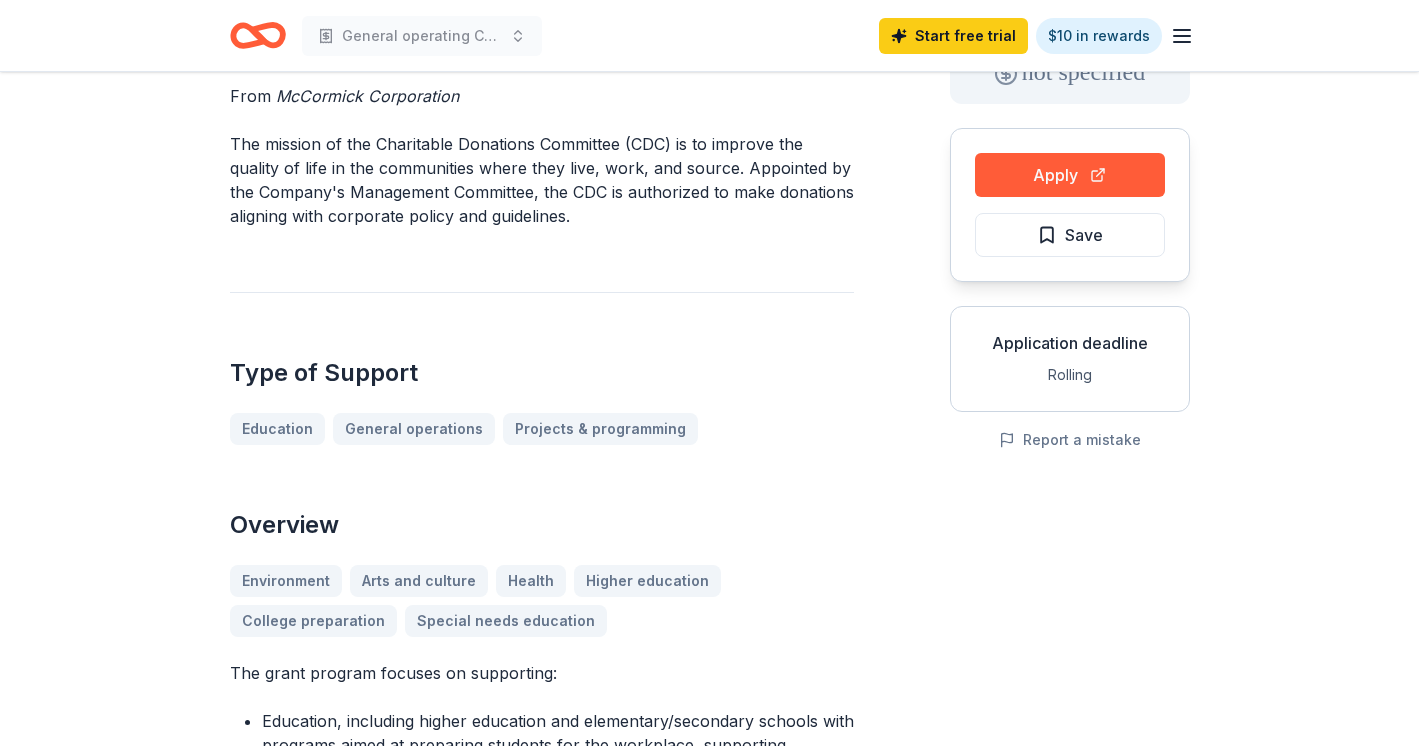 scroll, scrollTop: 0, scrollLeft: 0, axis: both 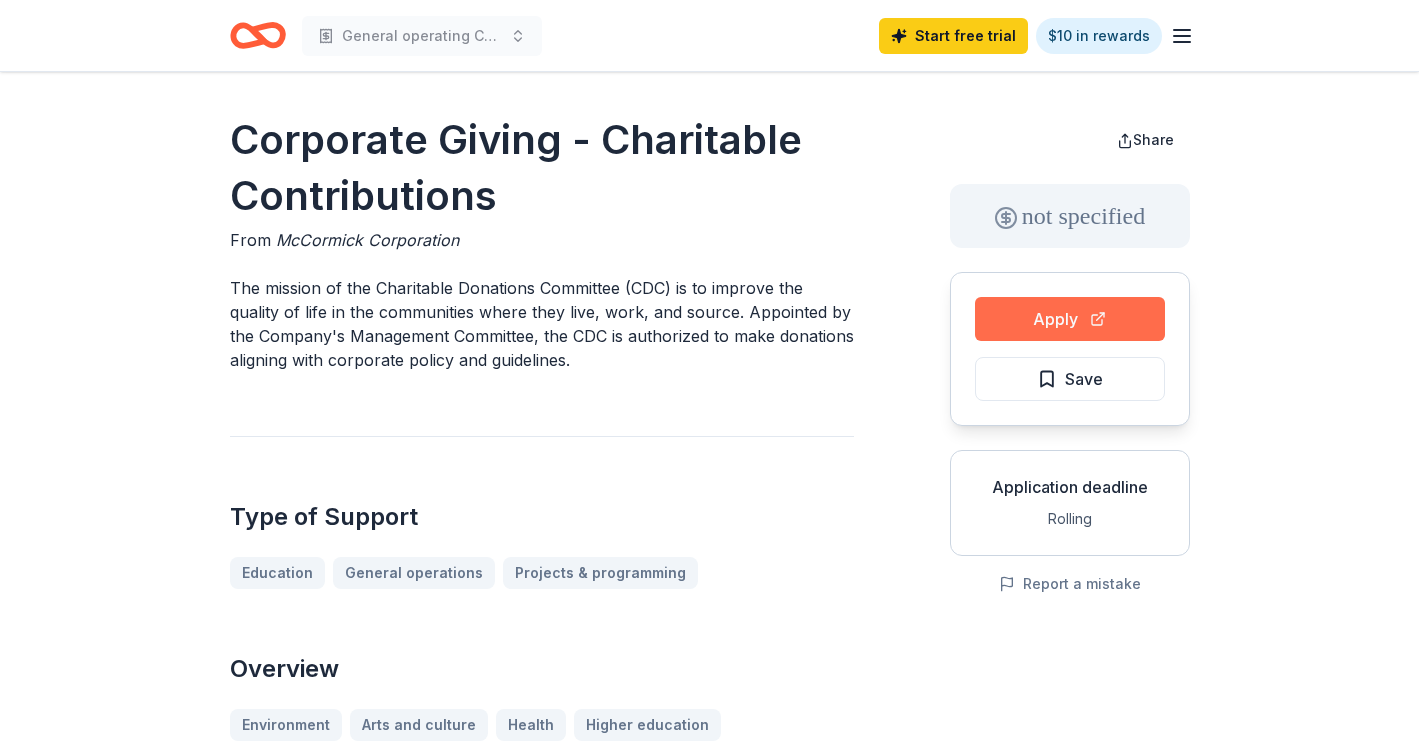 click on "Apply" at bounding box center [1070, 319] 